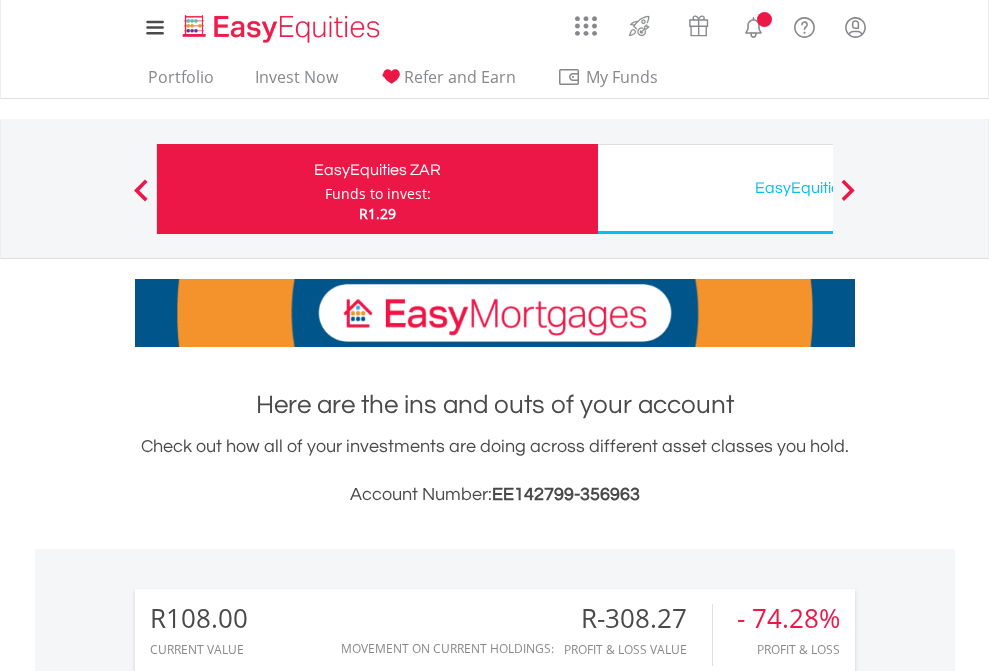scroll, scrollTop: 0, scrollLeft: 0, axis: both 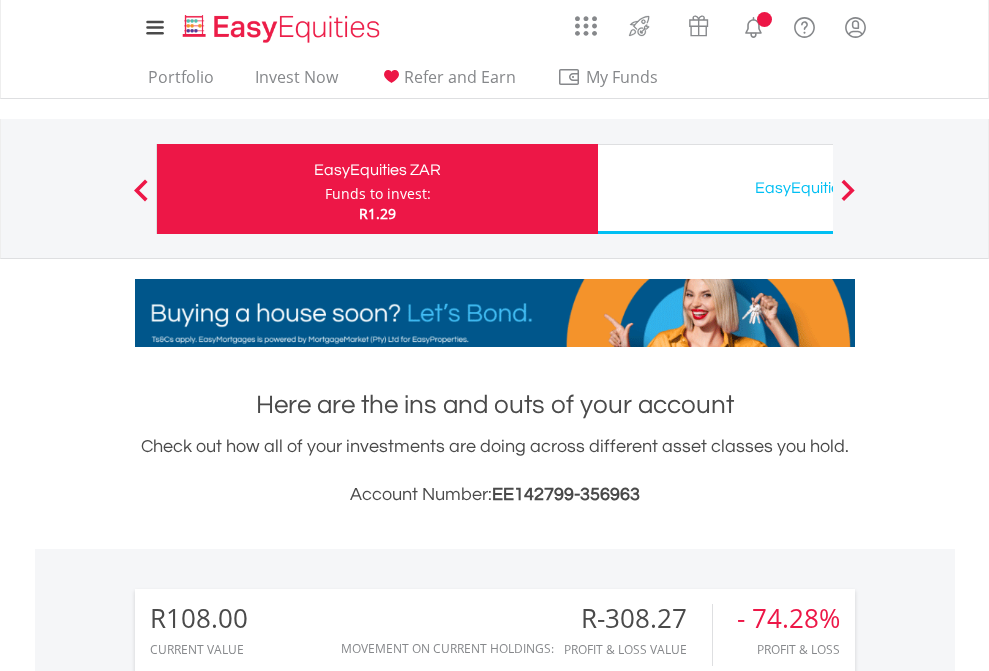 click on "Funds to invest:" at bounding box center [378, 194] 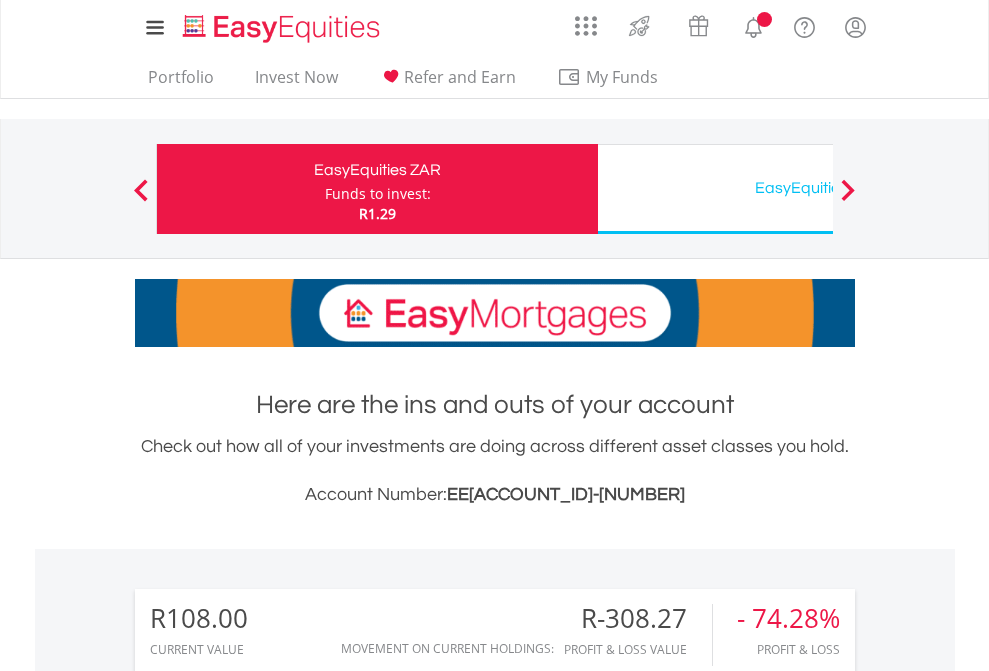 scroll, scrollTop: 0, scrollLeft: 0, axis: both 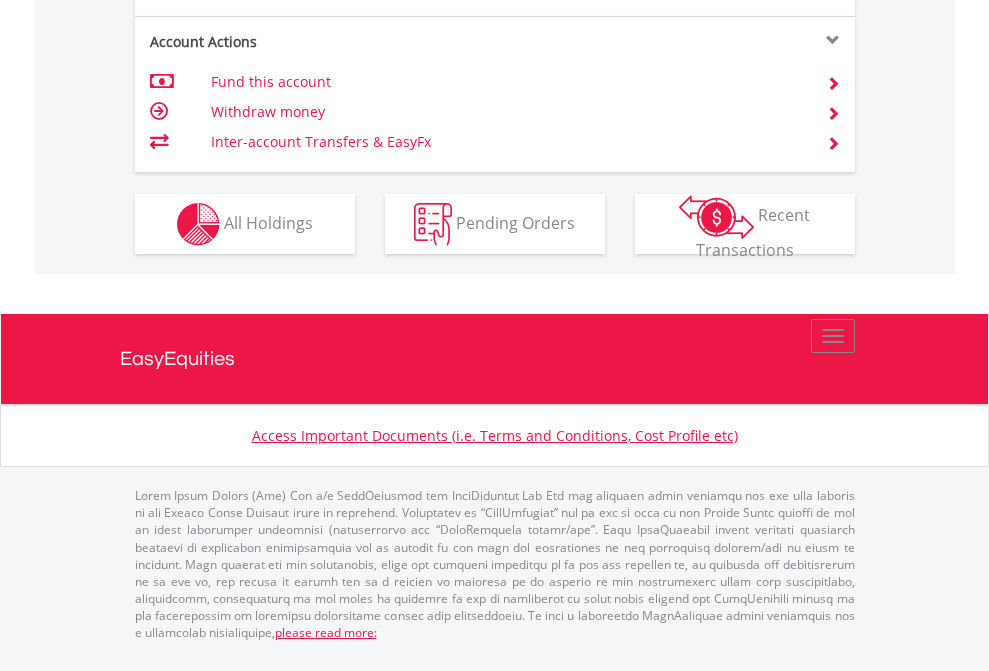 click on "Investment types" at bounding box center [706, -337] 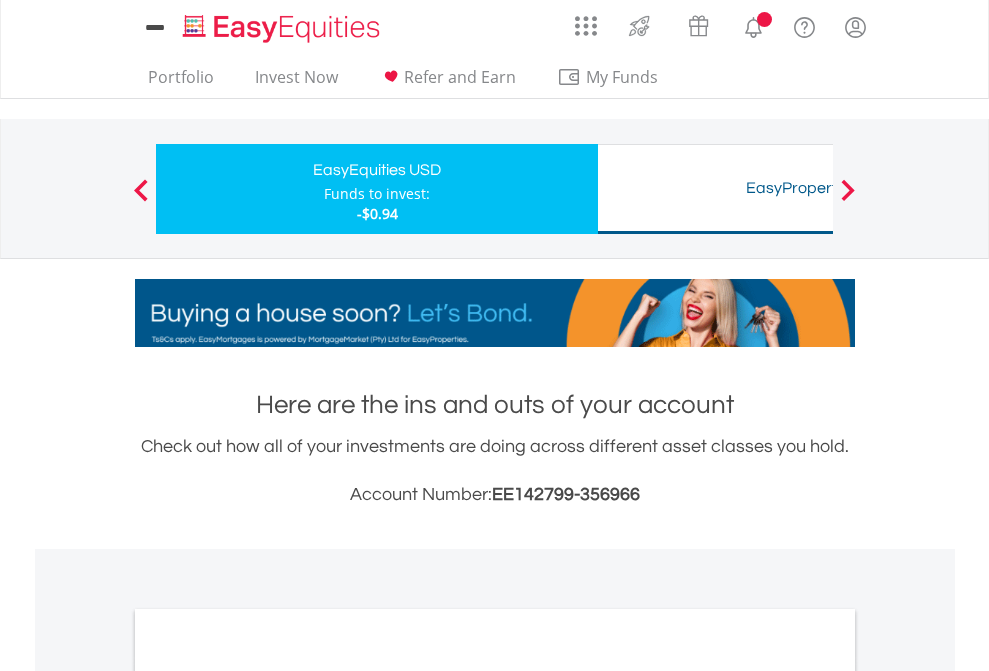scroll, scrollTop: 0, scrollLeft: 0, axis: both 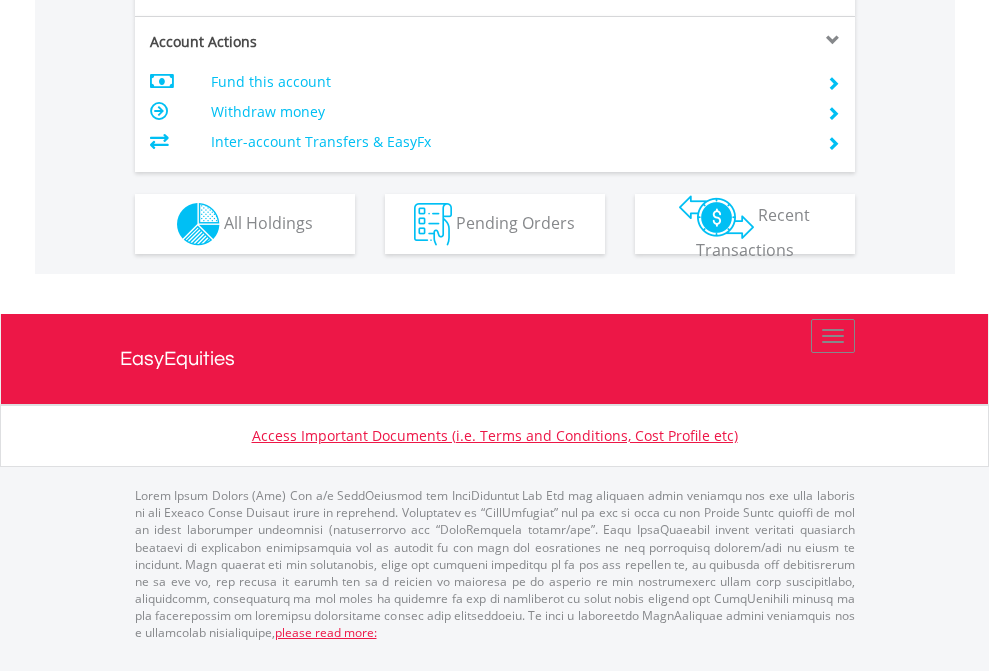 click on "Investment types" at bounding box center (706, -337) 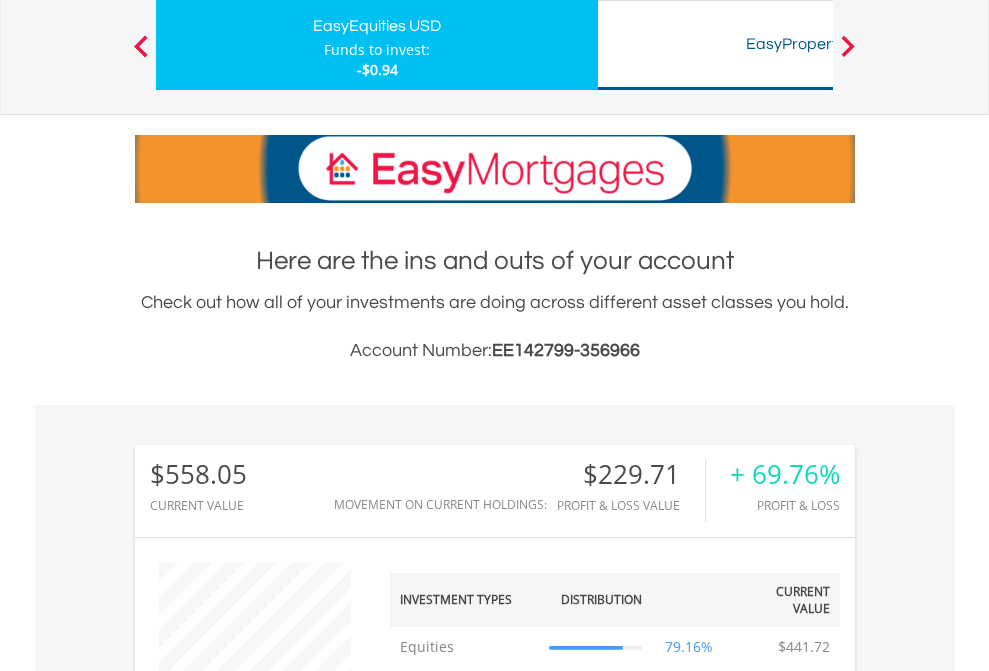 click on "All Holdings" at bounding box center (268, 1362) 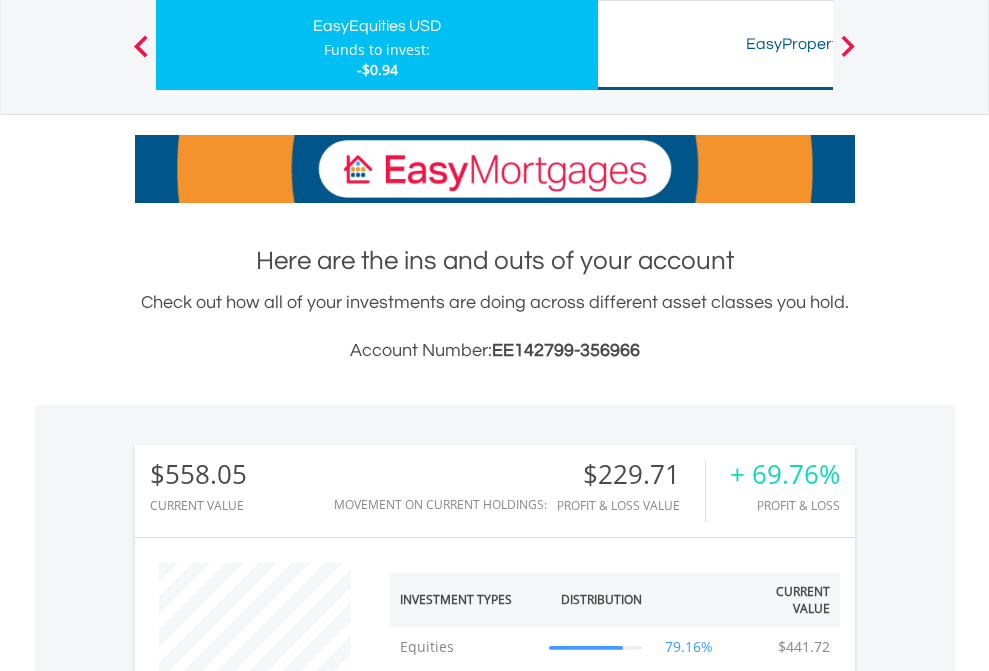scroll, scrollTop: 1533, scrollLeft: 0, axis: vertical 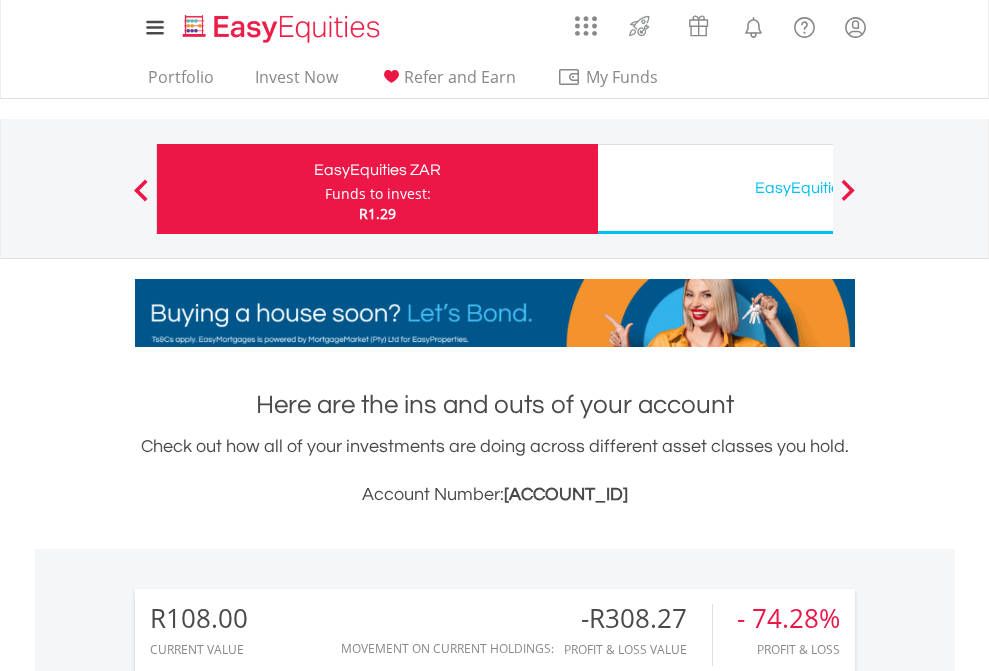 click on "EasyEquities USD" at bounding box center (818, 188) 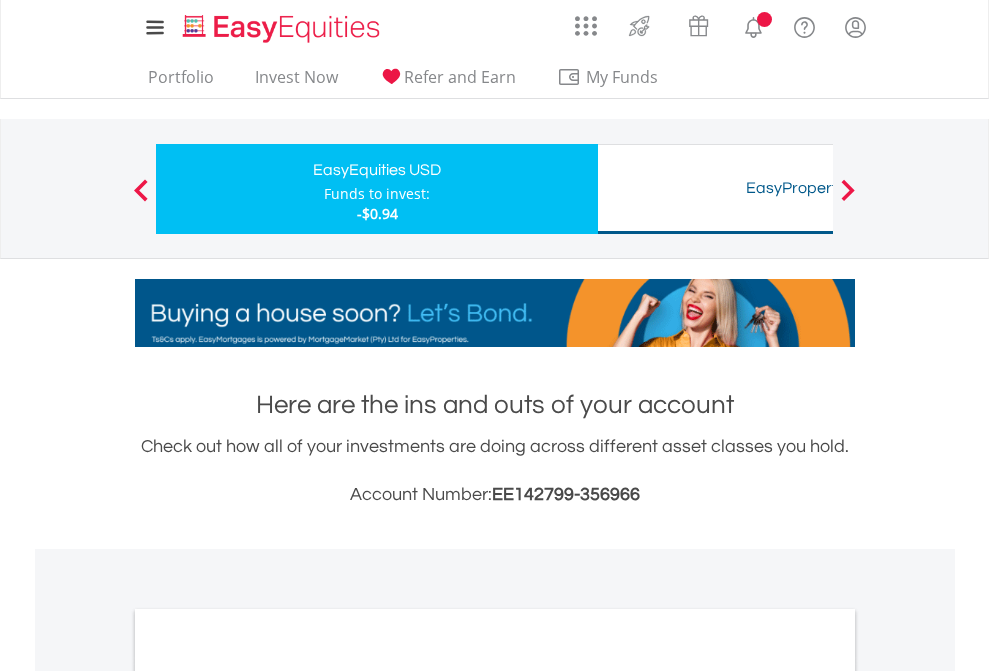 scroll, scrollTop: 0, scrollLeft: 0, axis: both 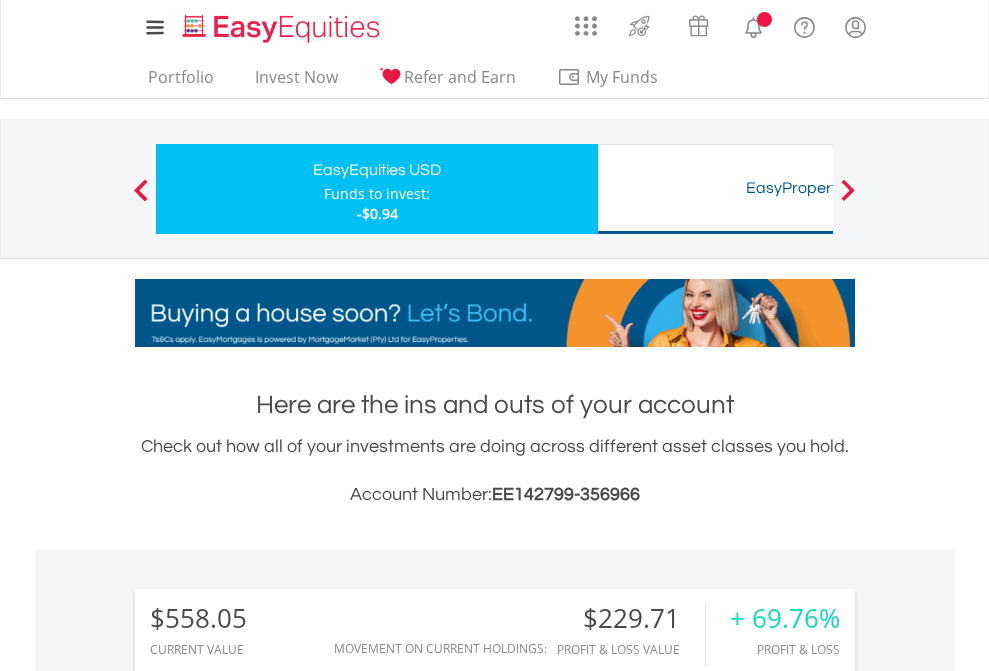 click on "All Holdings" at bounding box center [268, 1506] 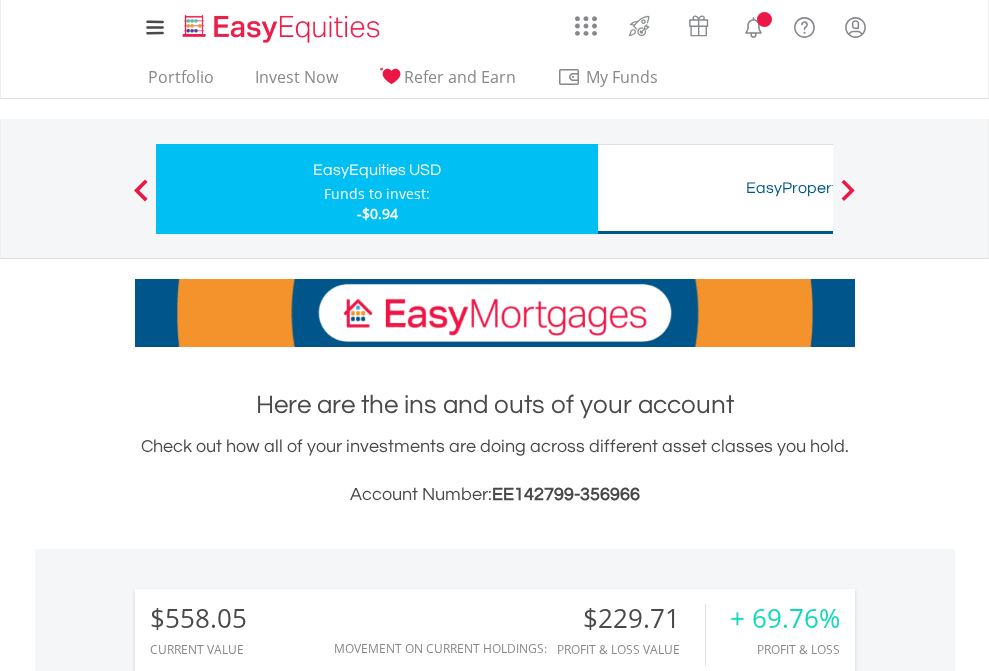 scroll, scrollTop: 1533, scrollLeft: 0, axis: vertical 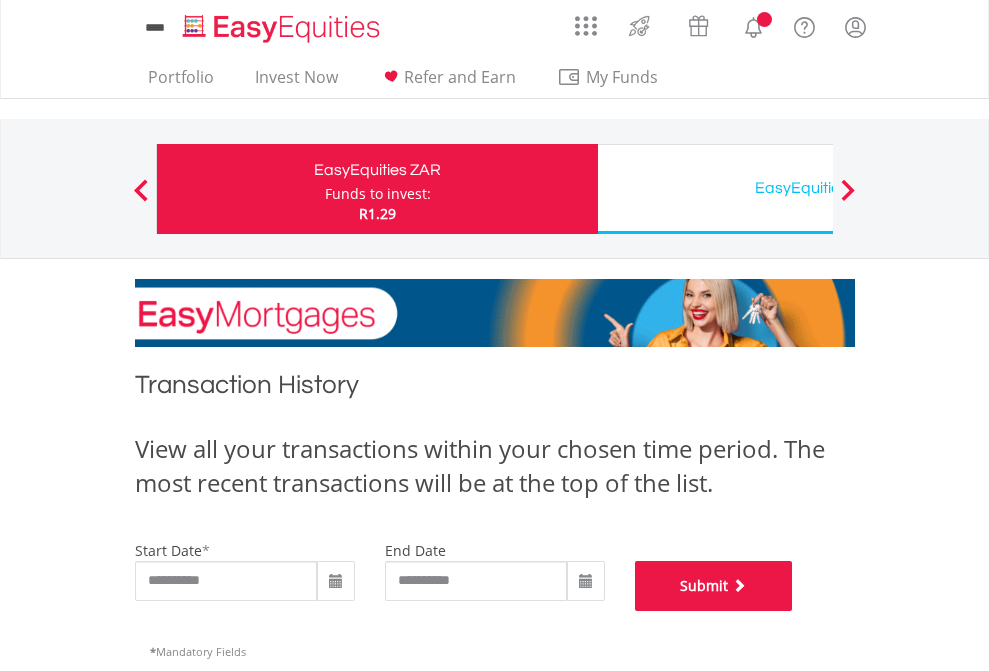 click on "Submit" at bounding box center [714, 586] 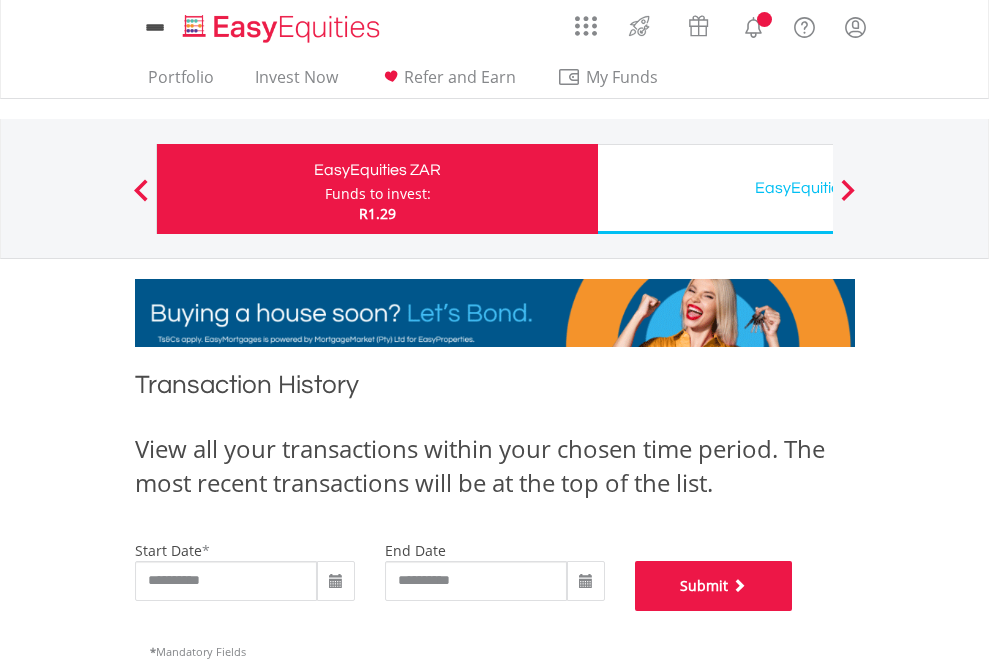 scroll, scrollTop: 811, scrollLeft: 0, axis: vertical 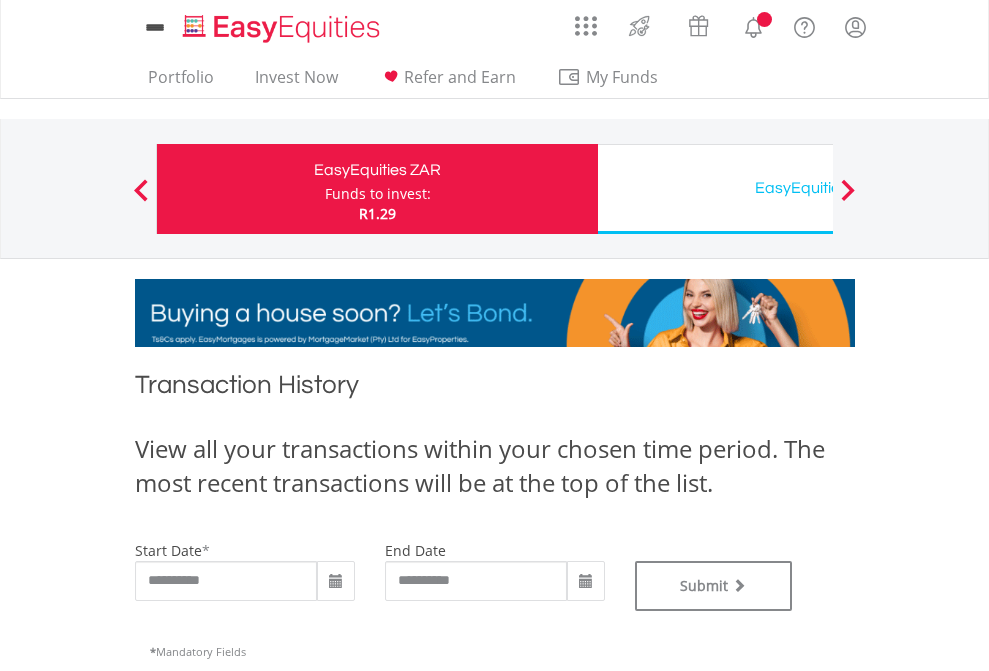 click on "EasyEquities USD" at bounding box center (818, 188) 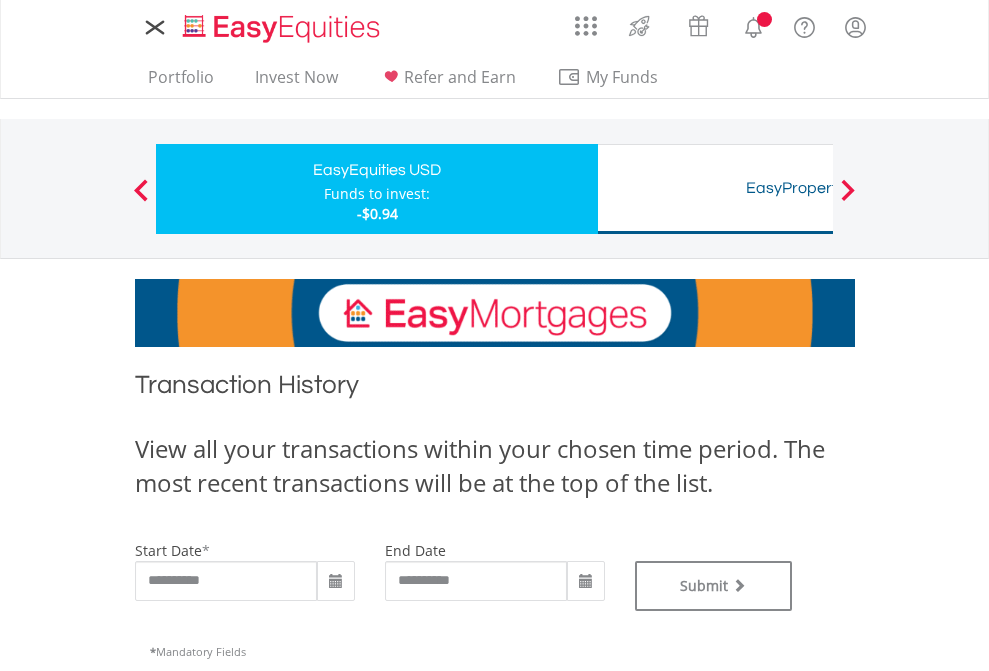 scroll, scrollTop: 0, scrollLeft: 0, axis: both 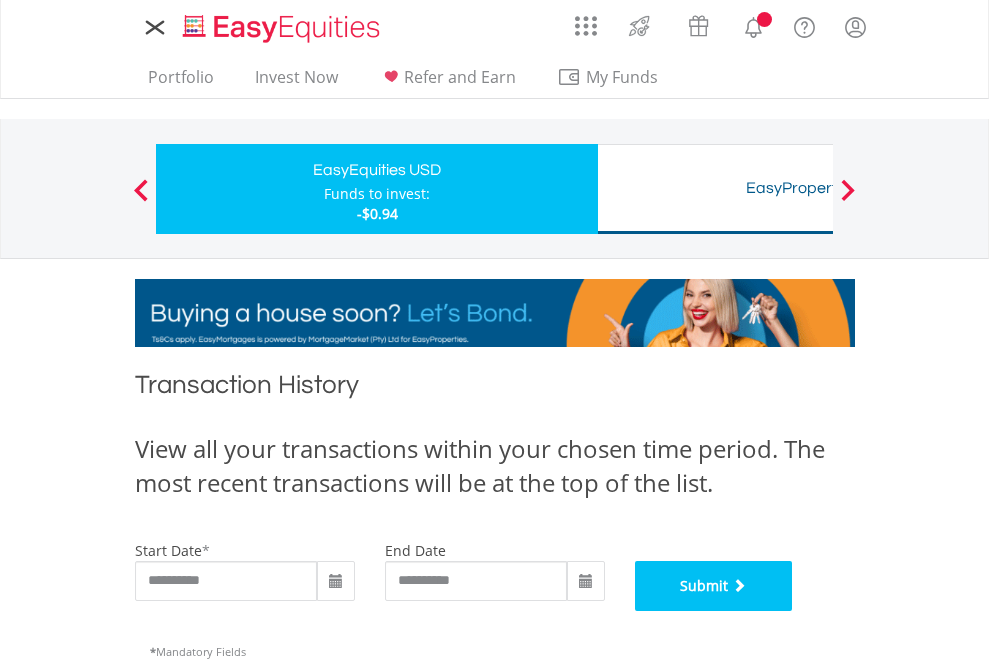 click on "Submit" at bounding box center [714, 586] 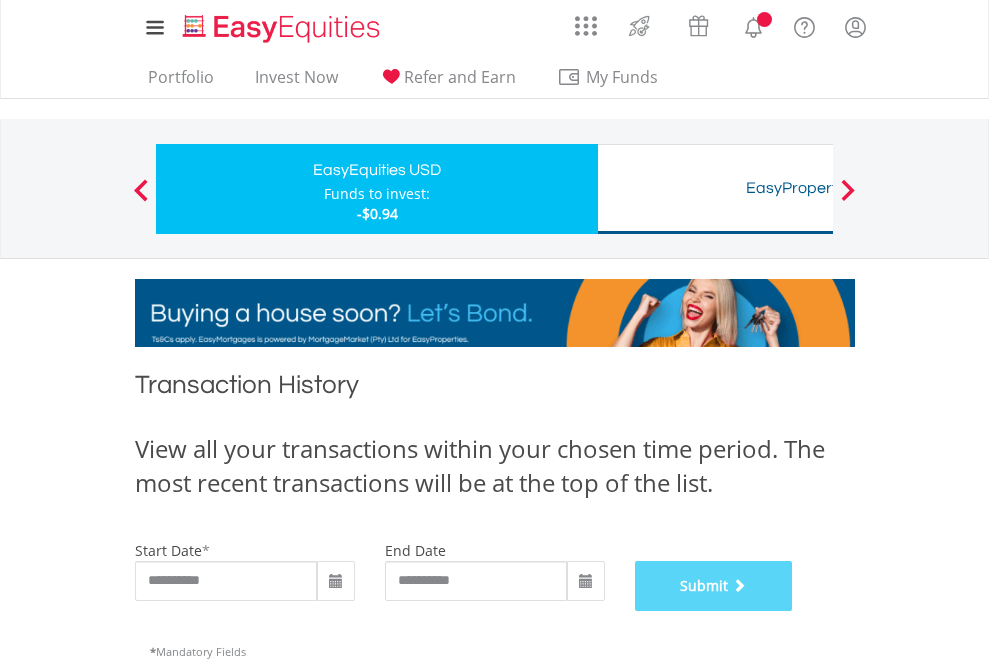 scroll, scrollTop: 811, scrollLeft: 0, axis: vertical 